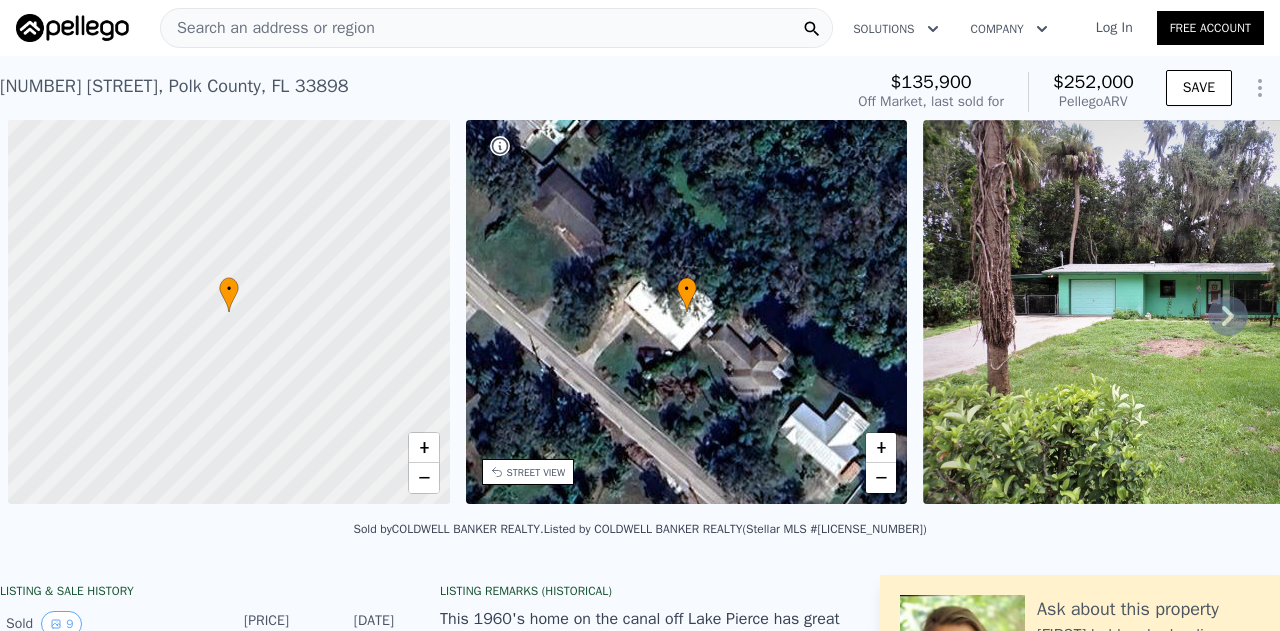 scroll, scrollTop: 0, scrollLeft: 0, axis: both 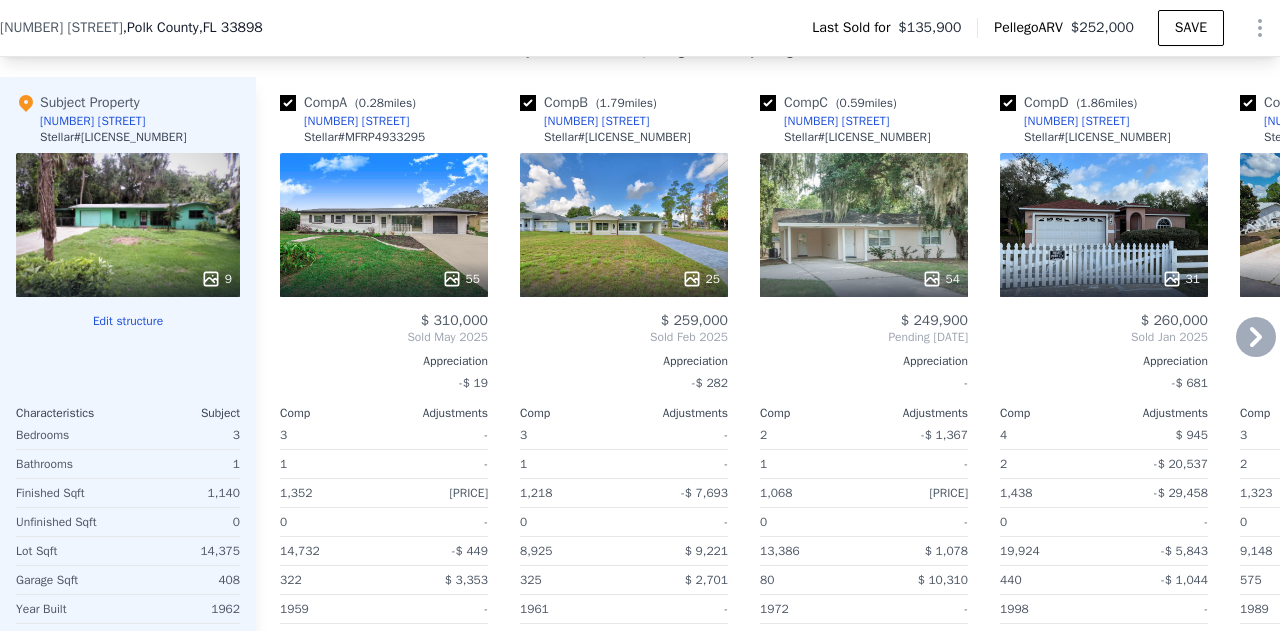 click on "55" at bounding box center (384, 225) 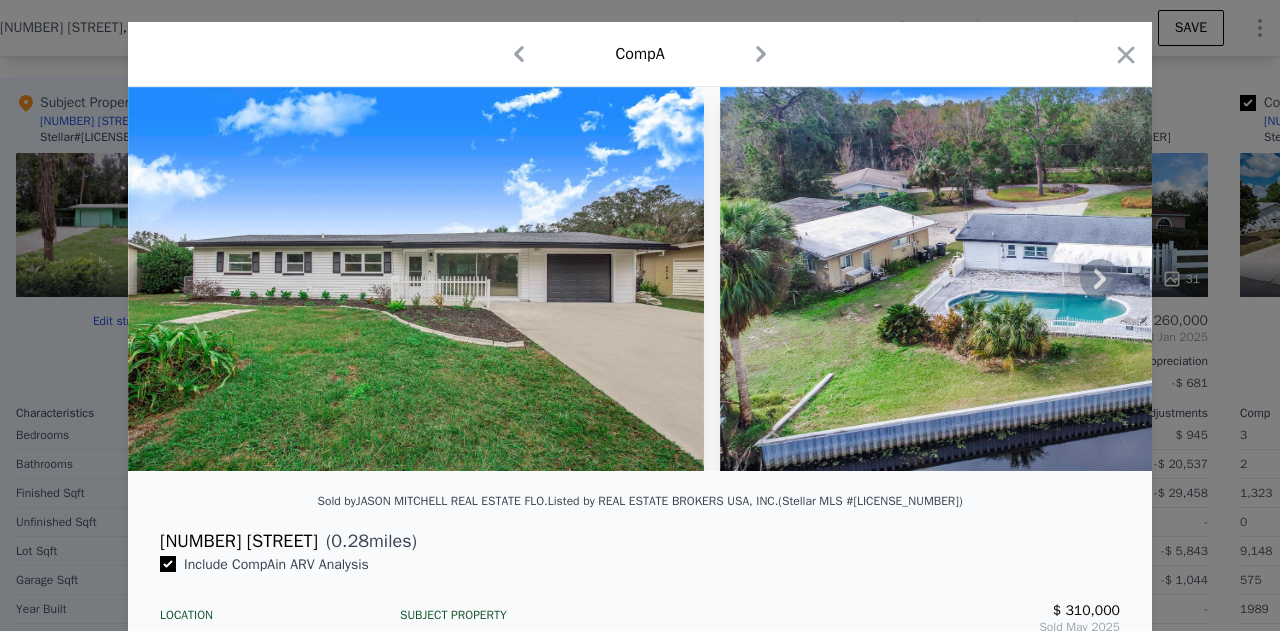 scroll, scrollTop: 42, scrollLeft: 0, axis: vertical 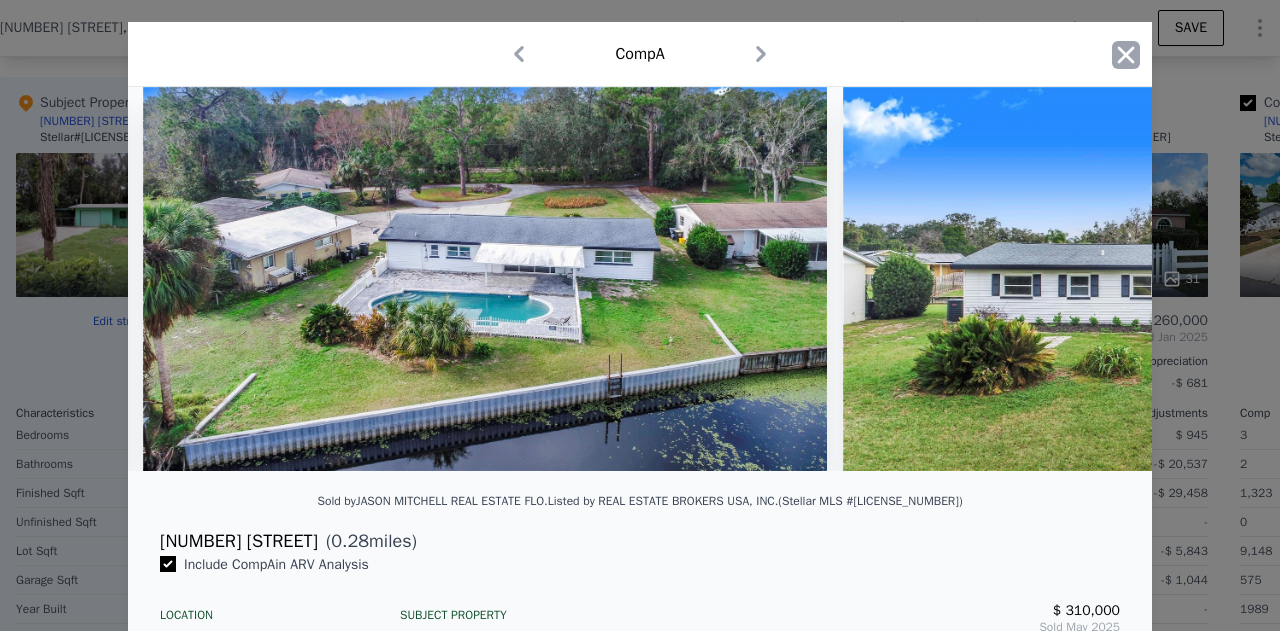 click 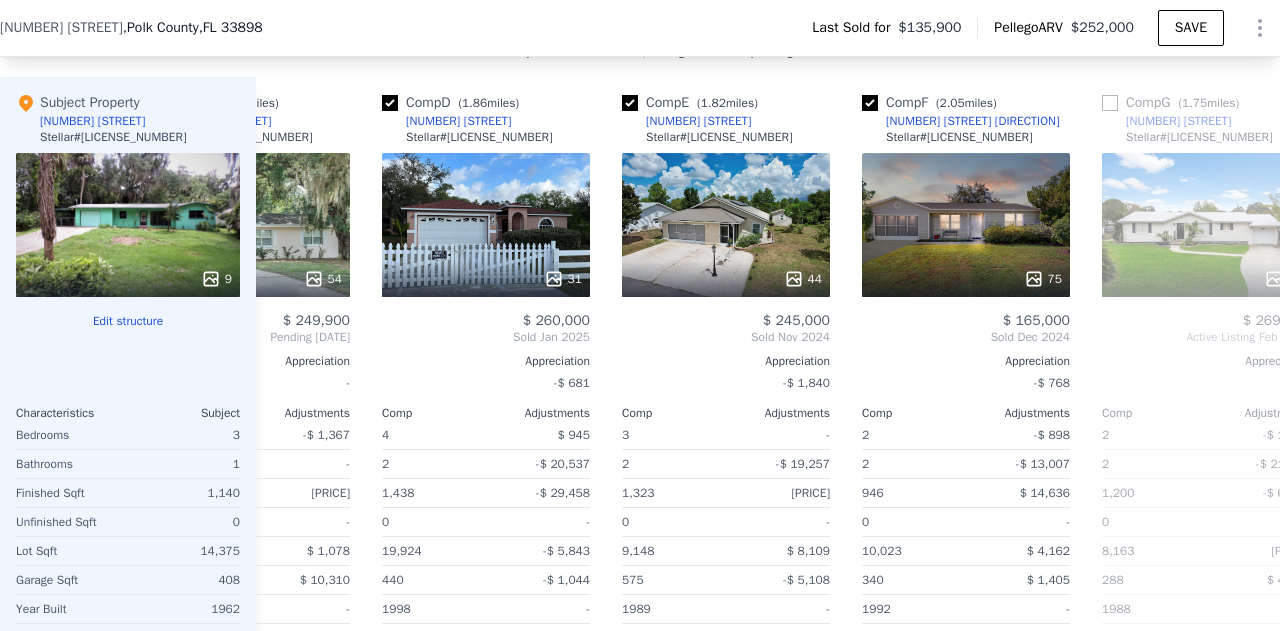 scroll, scrollTop: 0, scrollLeft: 619, axis: horizontal 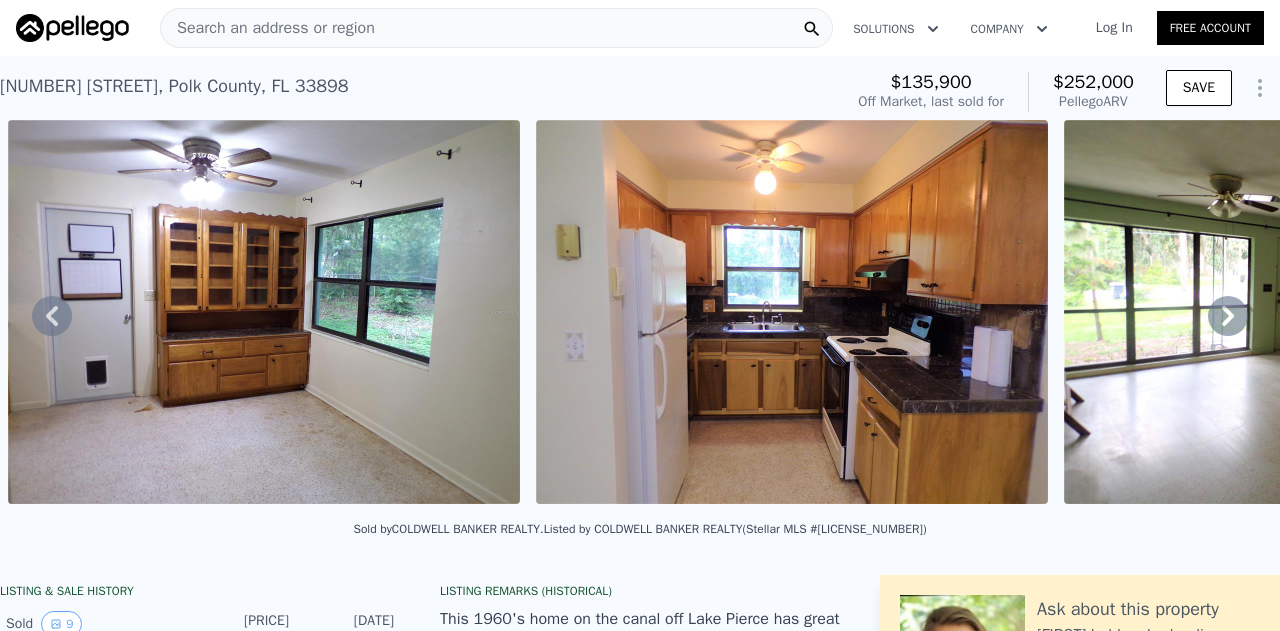 click on "Search an address or region" at bounding box center (268, 28) 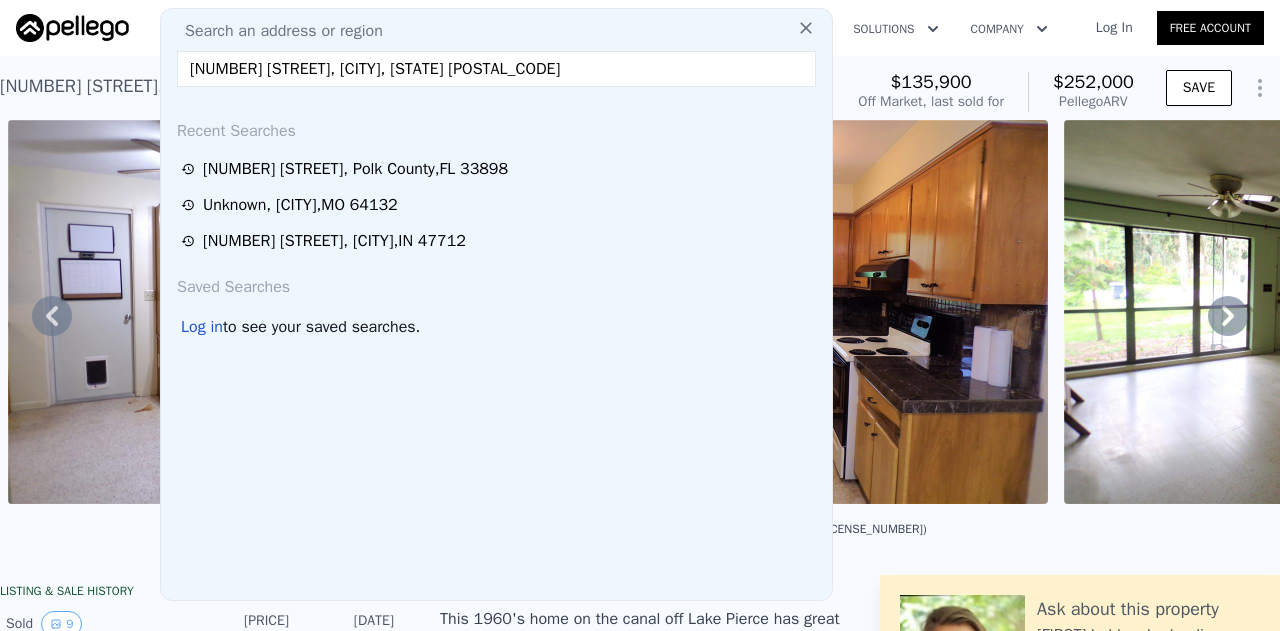 click on "[NUMBER] [STREET], [CITY], [STATE] [POSTAL_CODE]" at bounding box center (496, 69) 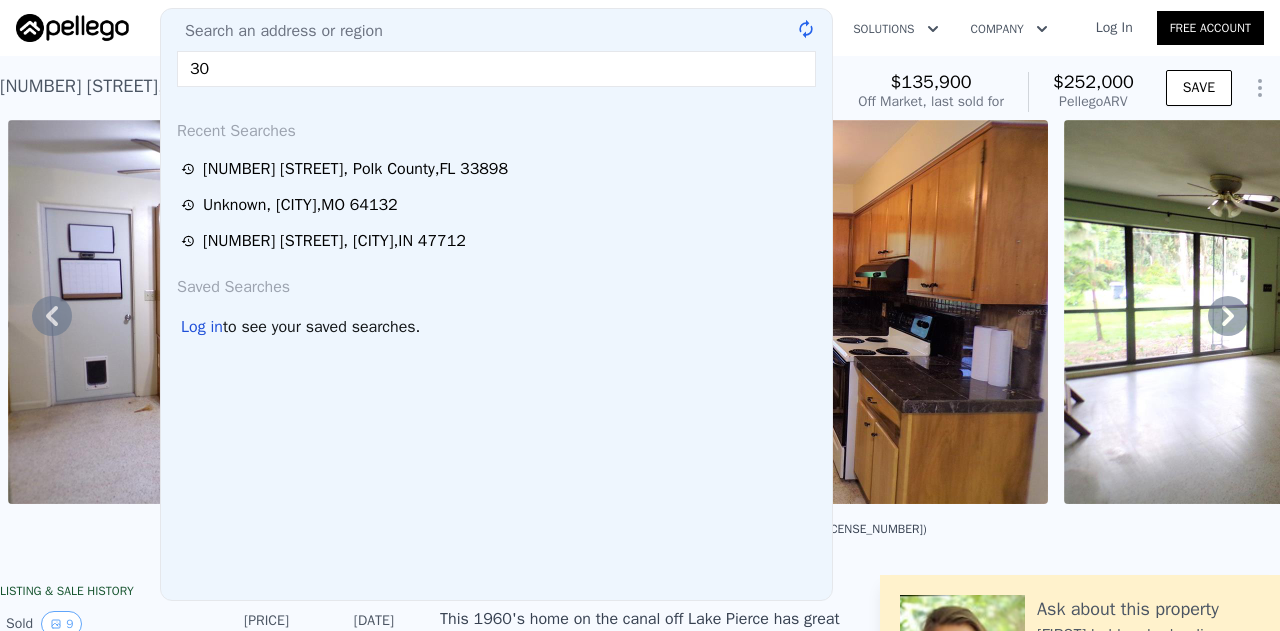 type on "3" 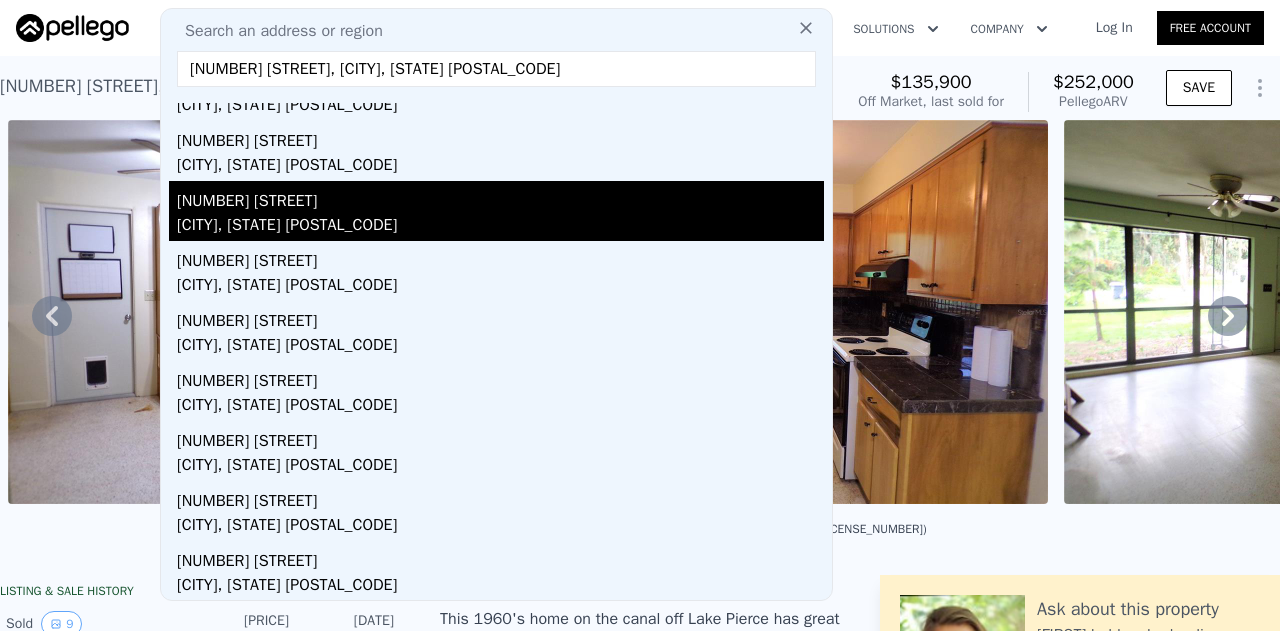 scroll, scrollTop: 0, scrollLeft: 0, axis: both 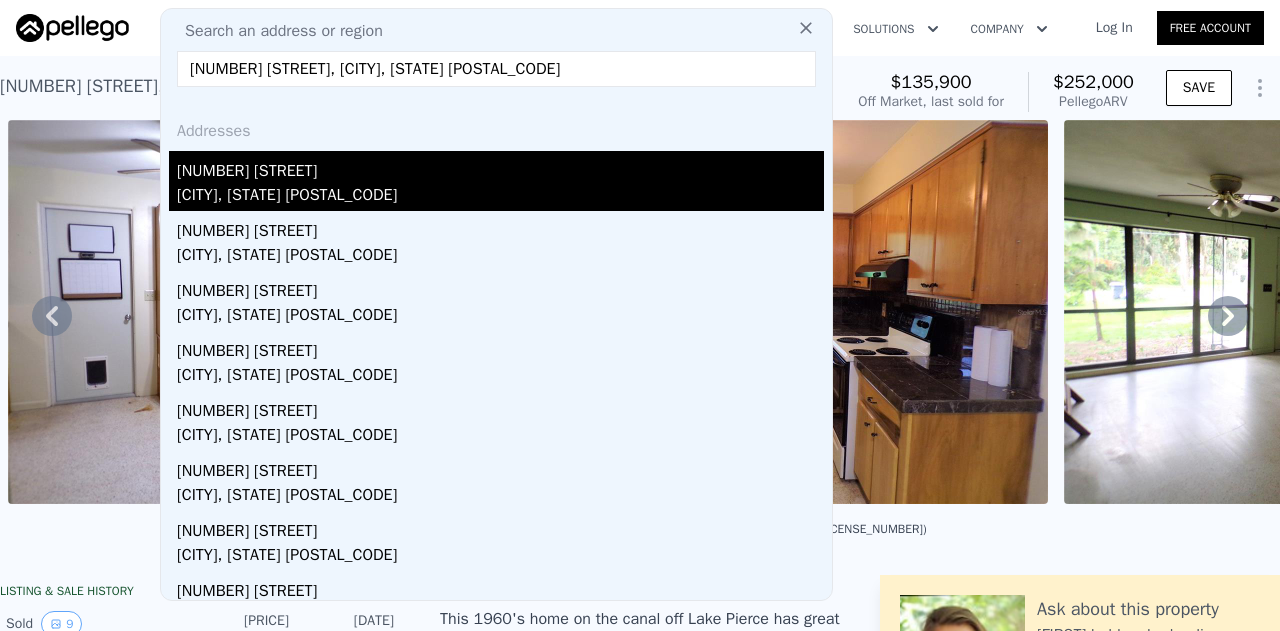 type on "[NUMBER] [STREET], [CITY], [STATE] [POSTAL_CODE]" 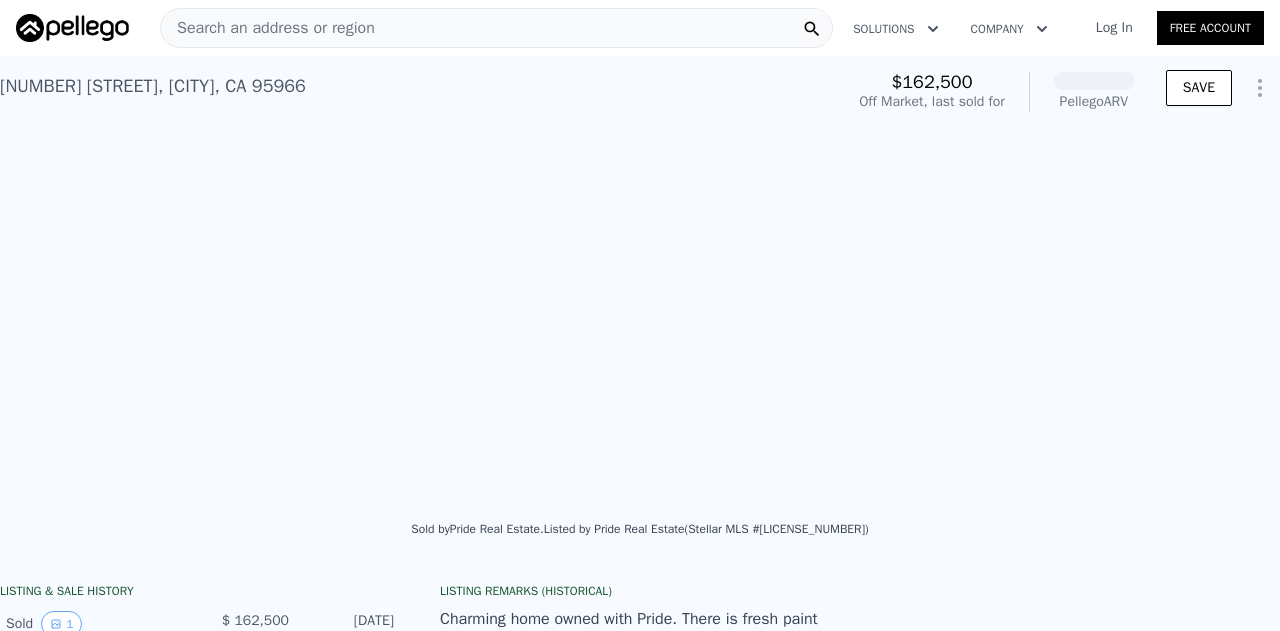 scroll, scrollTop: 0, scrollLeft: 915, axis: horizontal 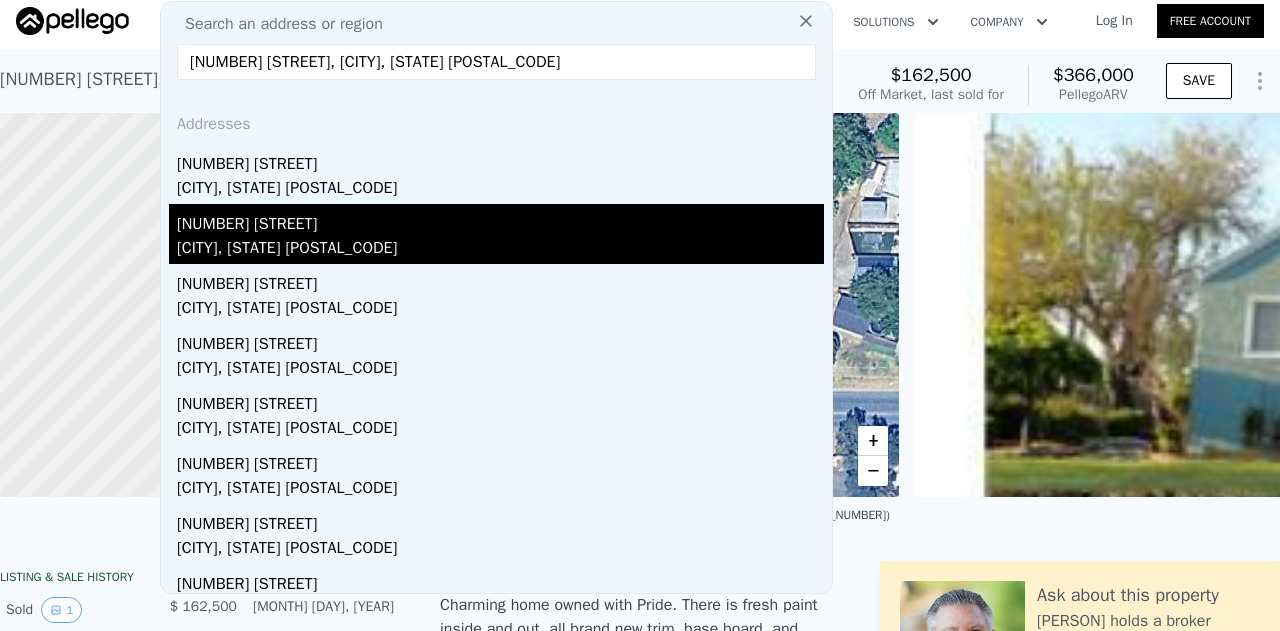 type on "[NUMBER] [STREET], [CITY], [STATE] [POSTAL_CODE]" 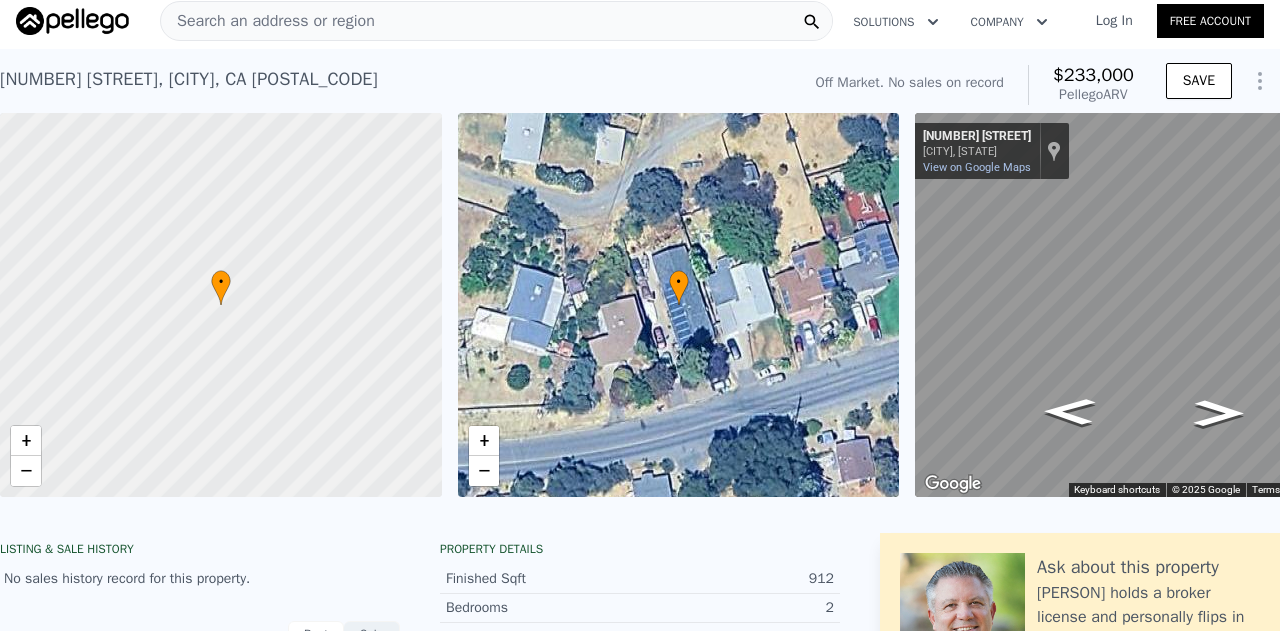 scroll, scrollTop: 0, scrollLeft: 116, axis: horizontal 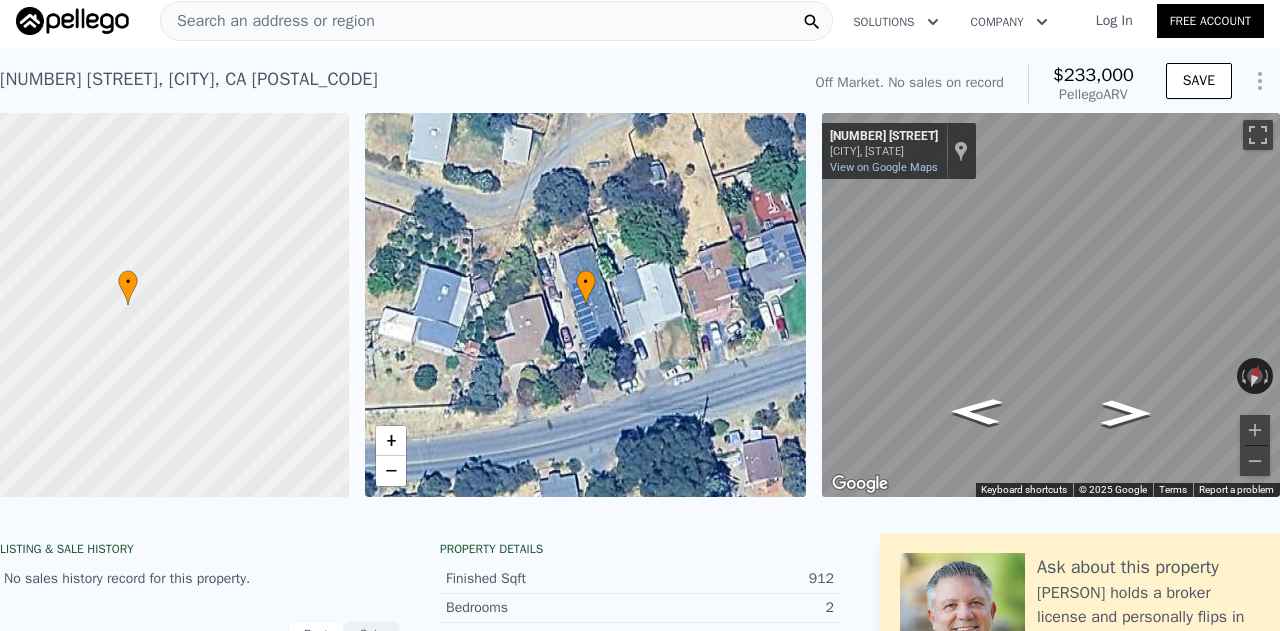 click on "Search an address or region" at bounding box center (268, 21) 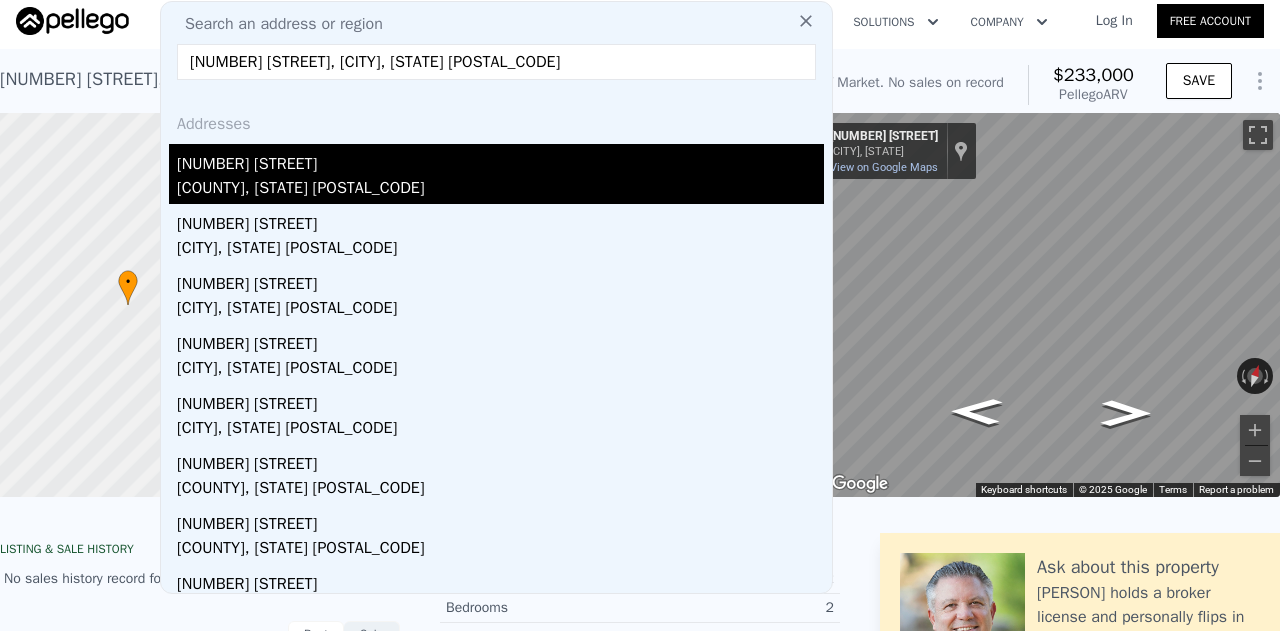 type on "722 Tangelo Ave, Orange City, FL 32763" 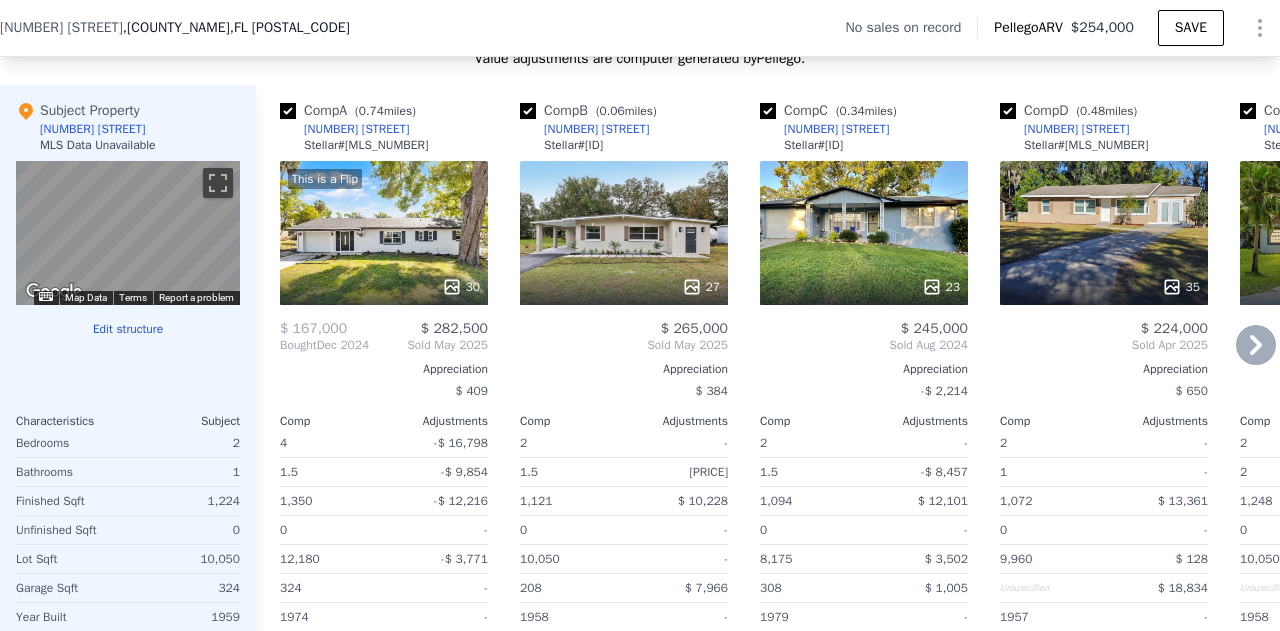 scroll, scrollTop: 1888, scrollLeft: 0, axis: vertical 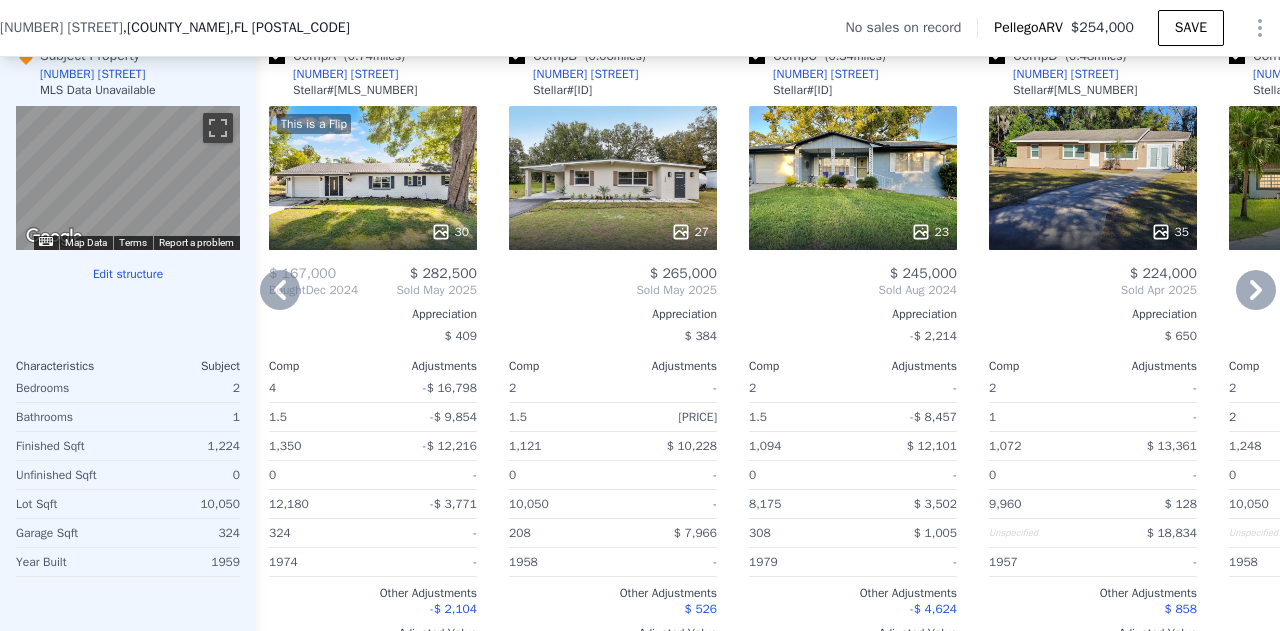 click on "27" at bounding box center (613, 178) 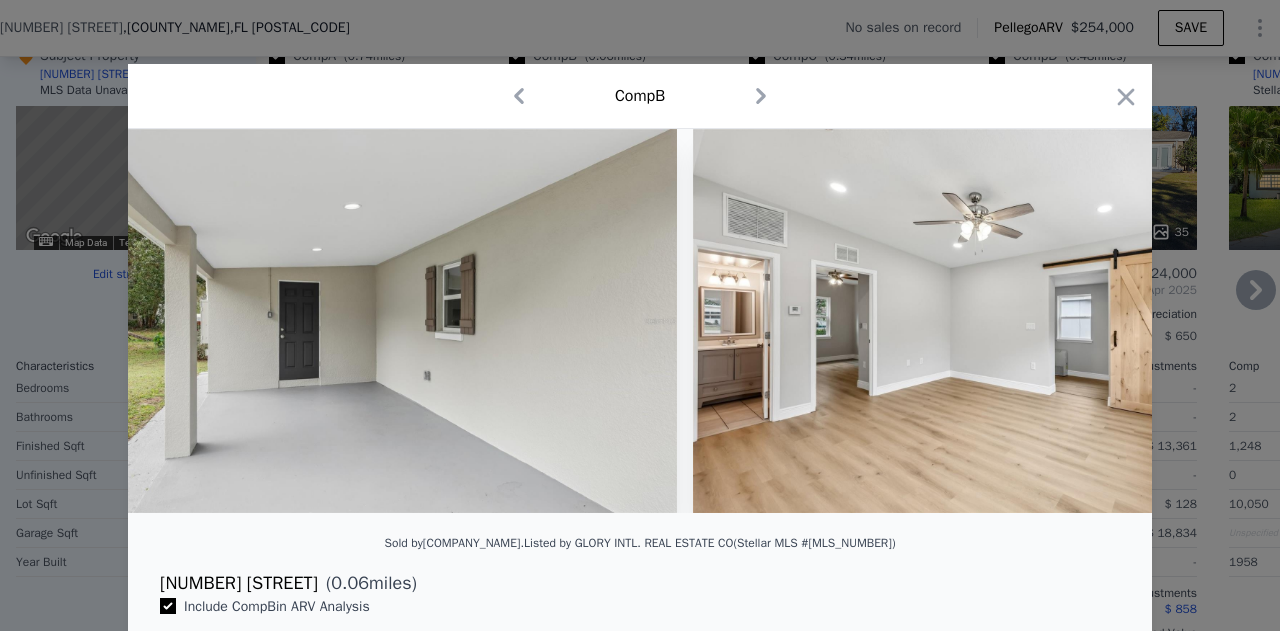 scroll, scrollTop: 0, scrollLeft: 2258, axis: horizontal 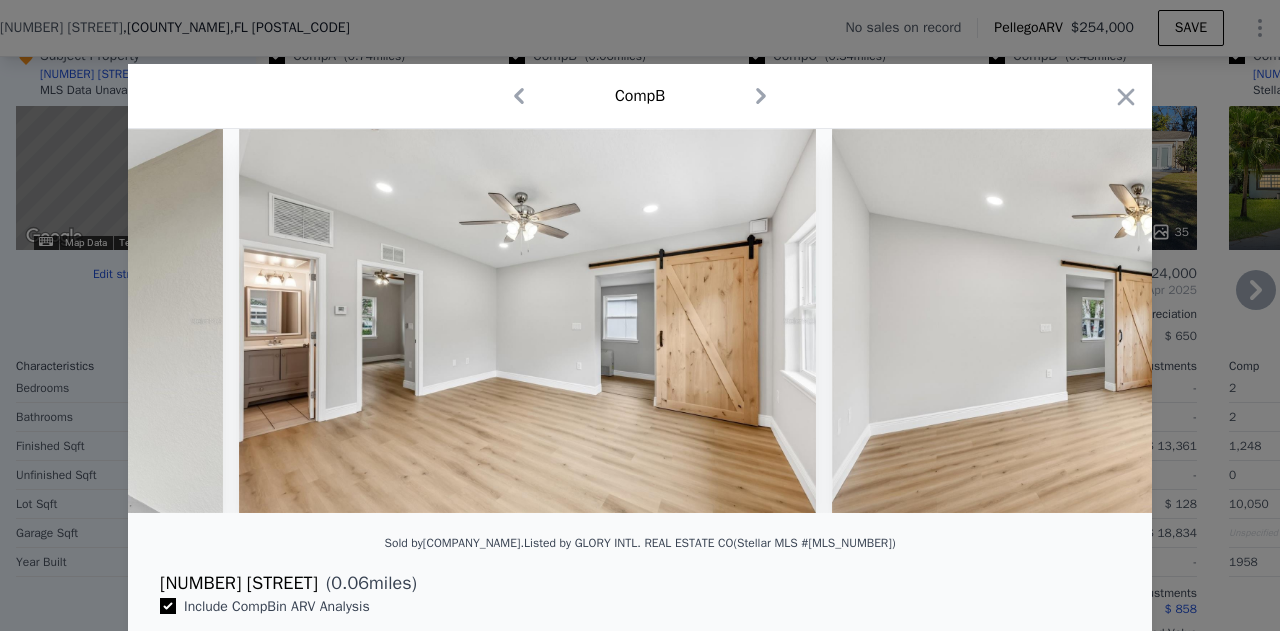 click at bounding box center (527, 321) 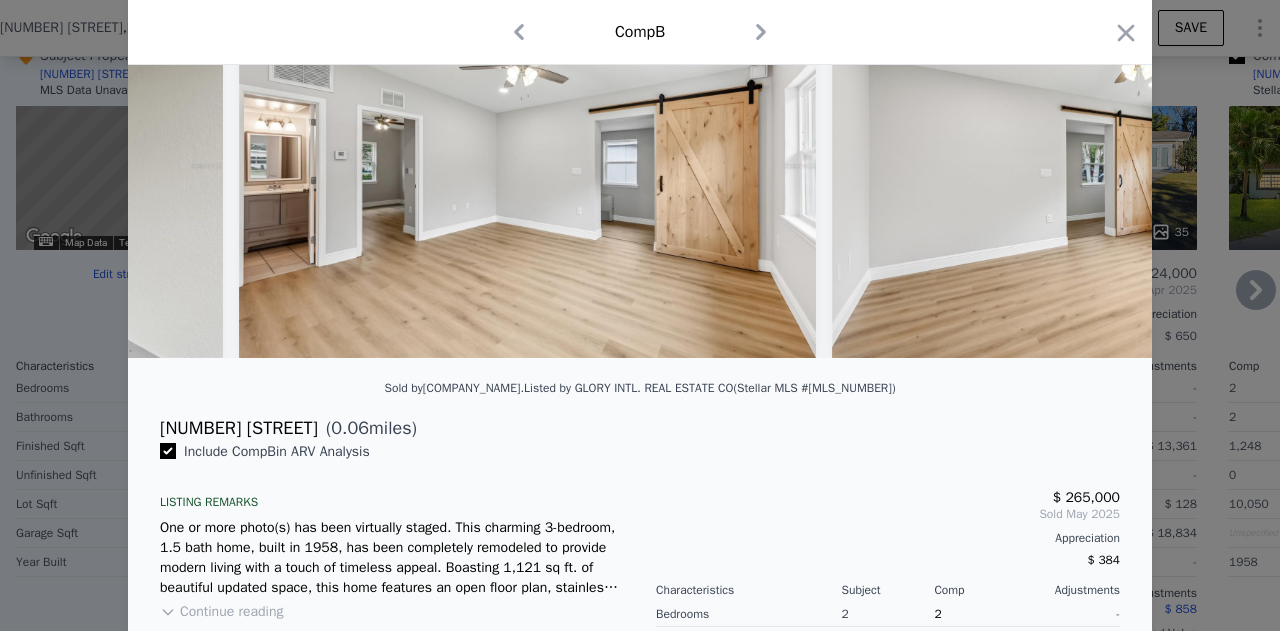scroll, scrollTop: 0, scrollLeft: 0, axis: both 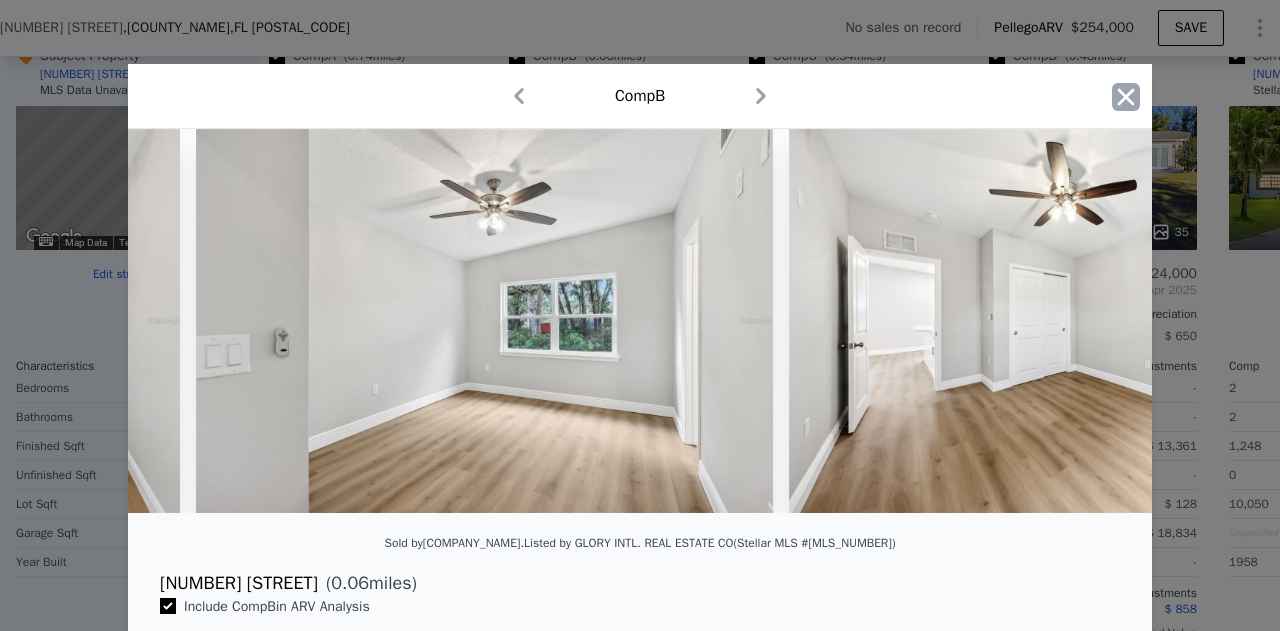 click 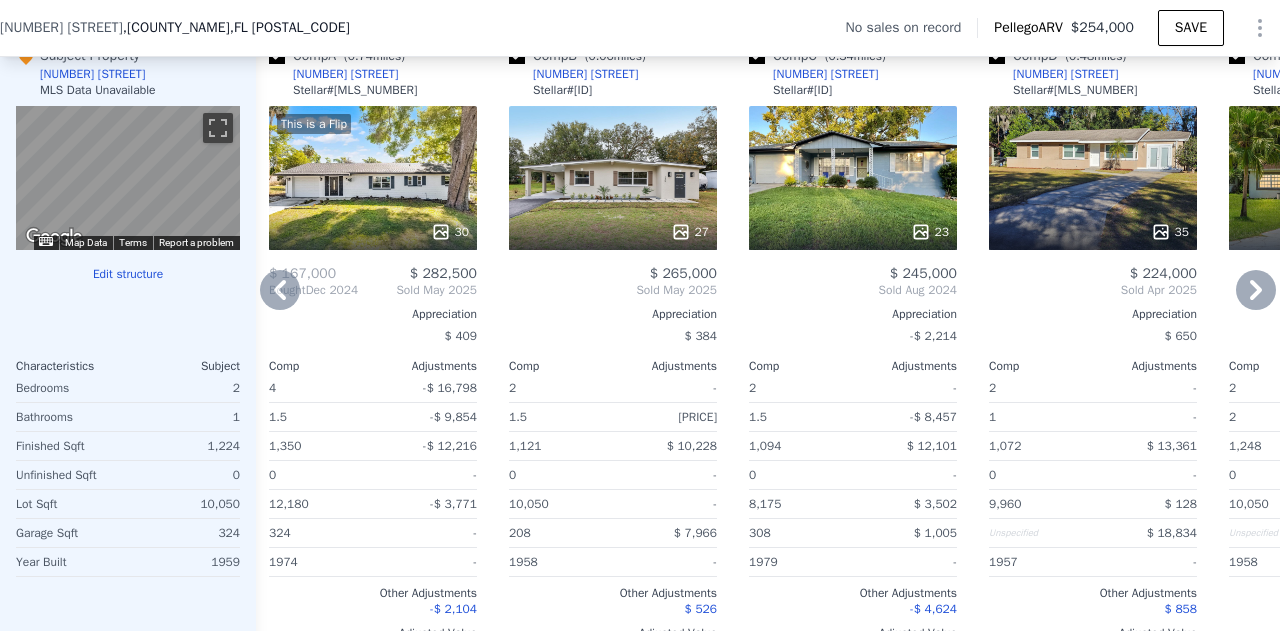 scroll, scrollTop: 0, scrollLeft: 0, axis: both 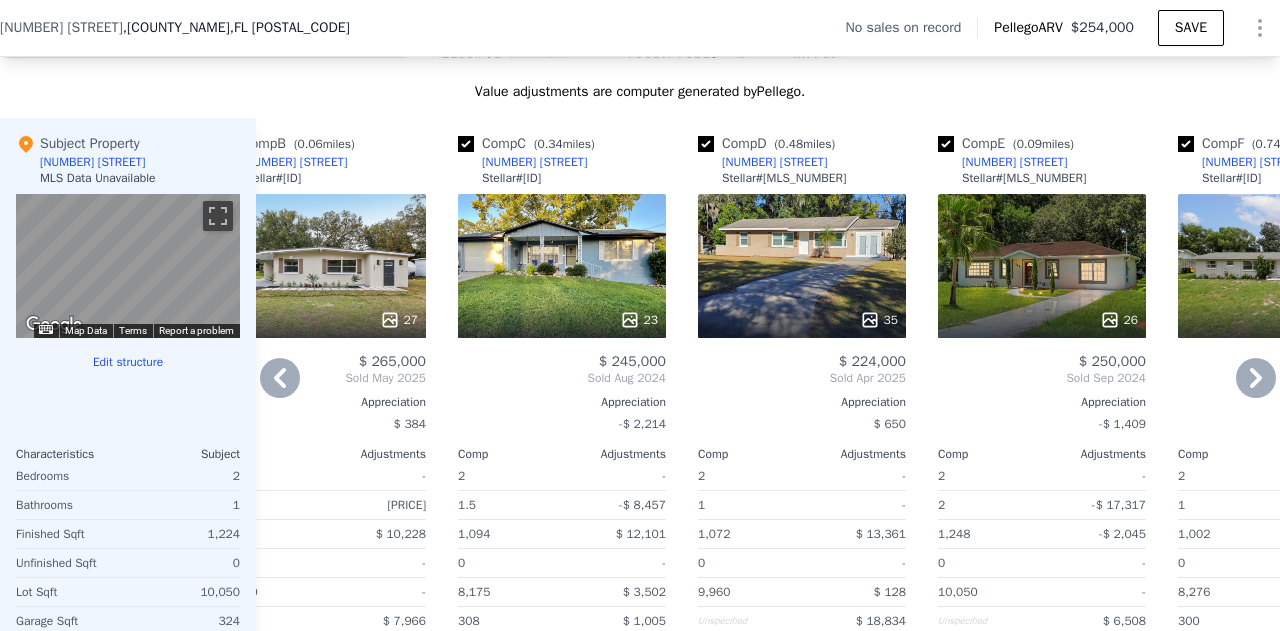 click on "26" at bounding box center (1042, 266) 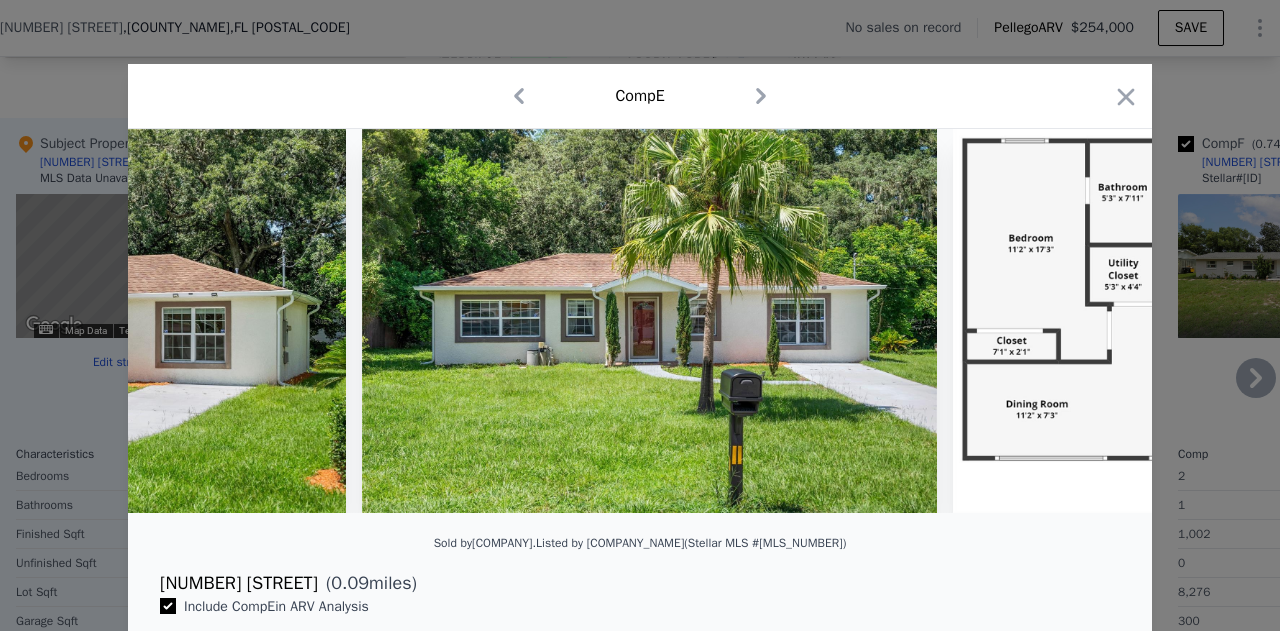 scroll, scrollTop: 0, scrollLeft: 953, axis: horizontal 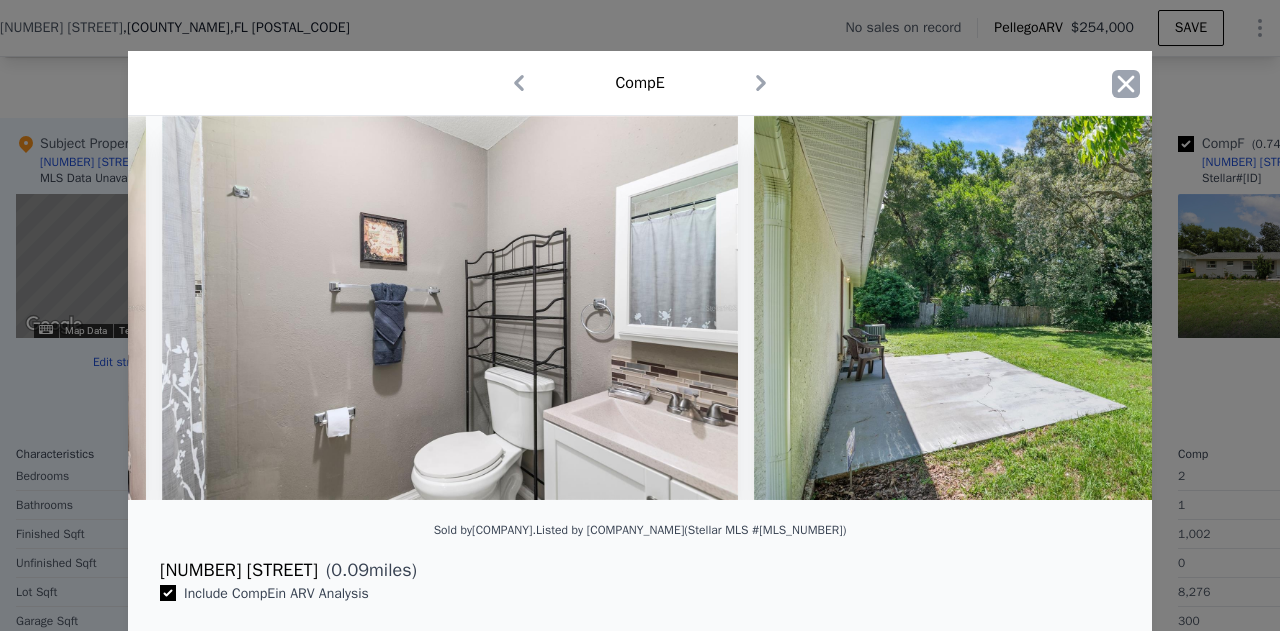 click 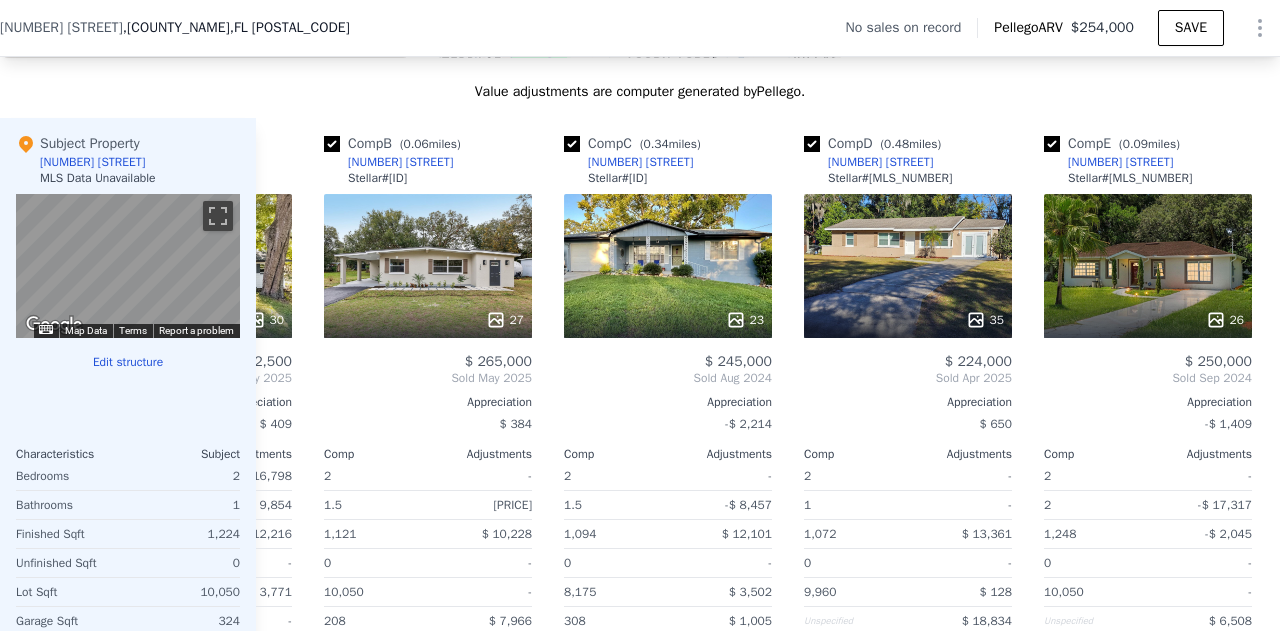 scroll, scrollTop: 0, scrollLeft: 0, axis: both 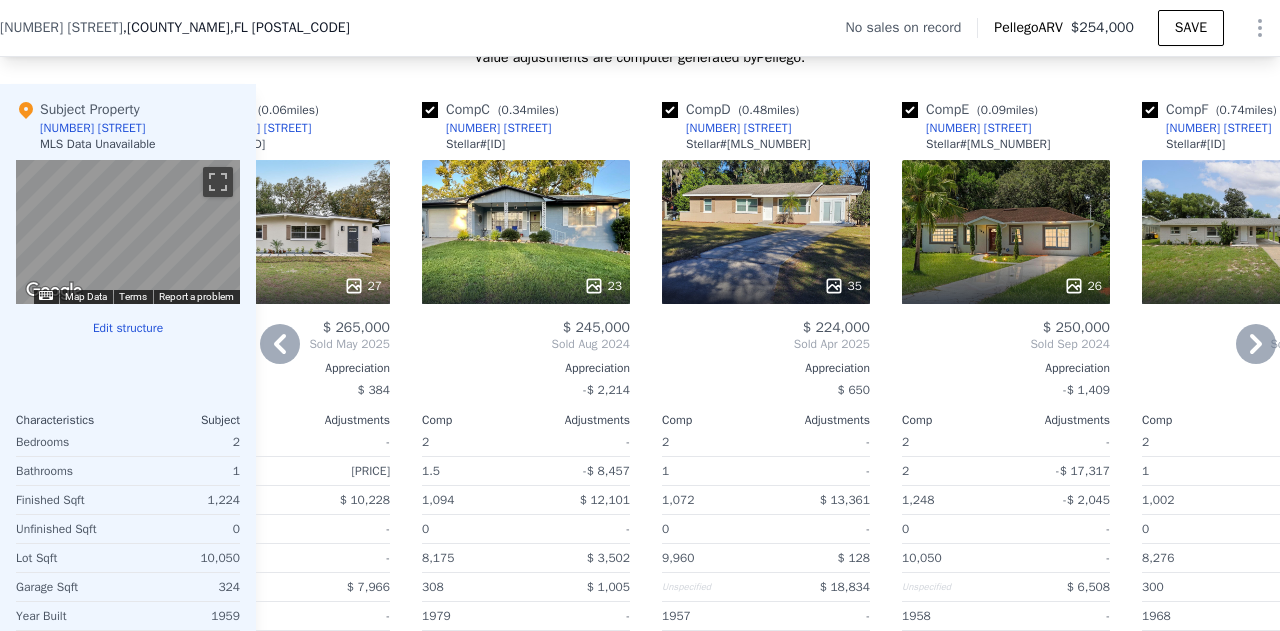 click on "23" at bounding box center [526, 232] 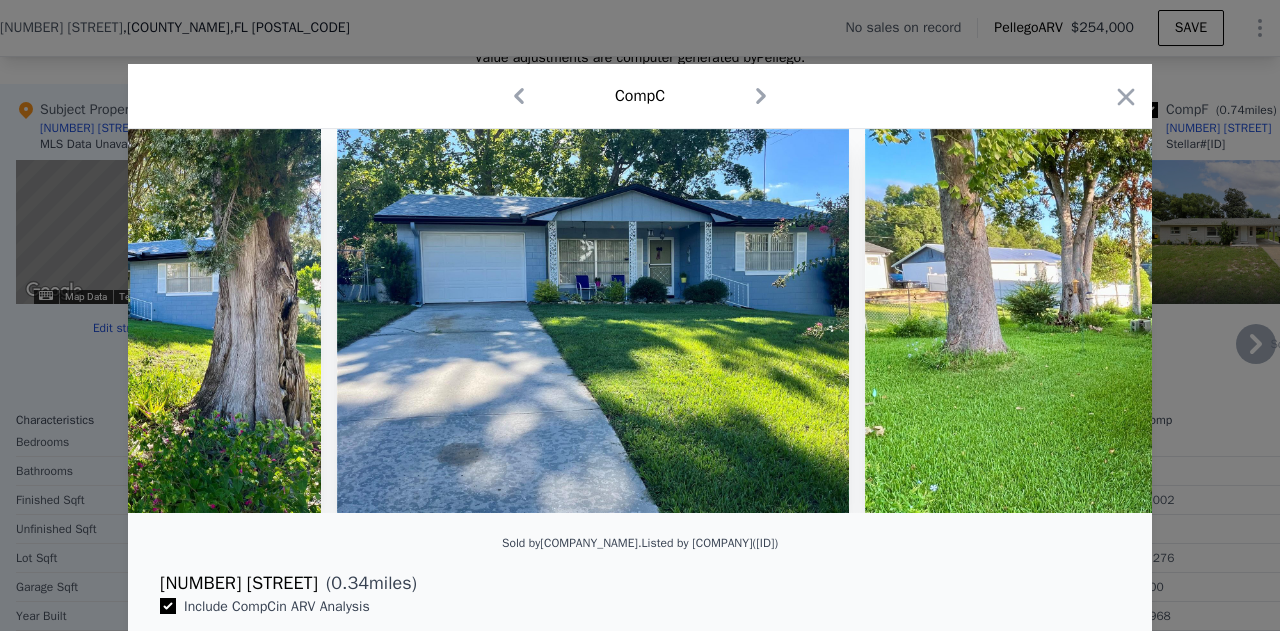 scroll, scrollTop: 0, scrollLeft: 848, axis: horizontal 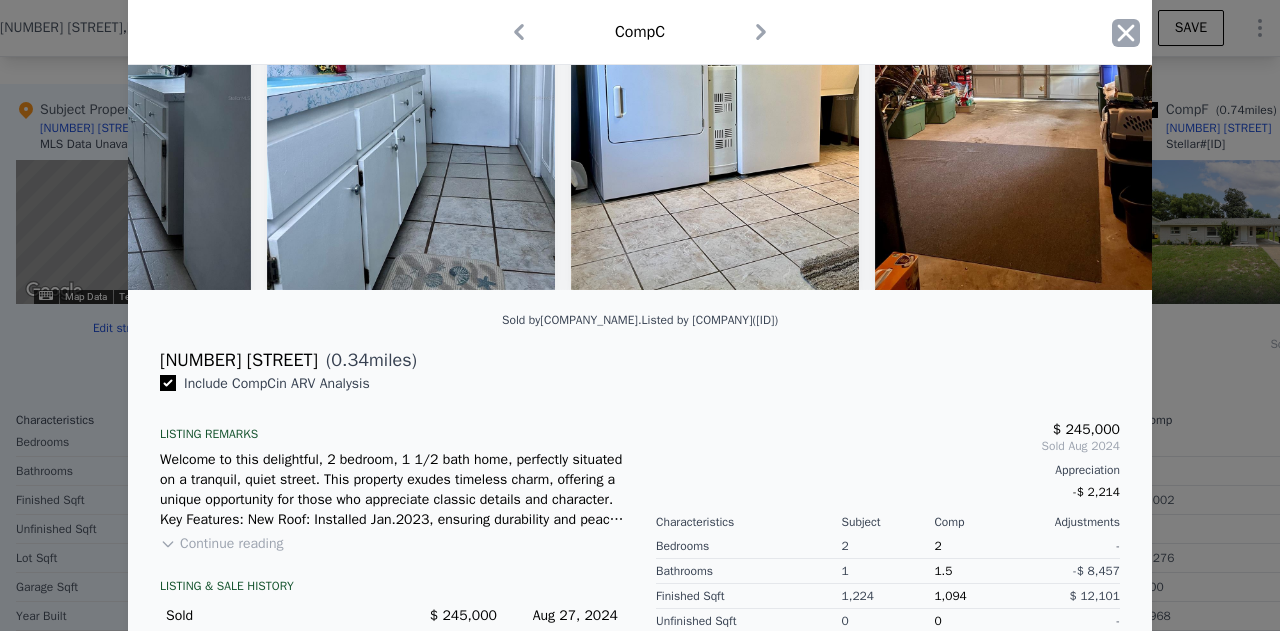 click 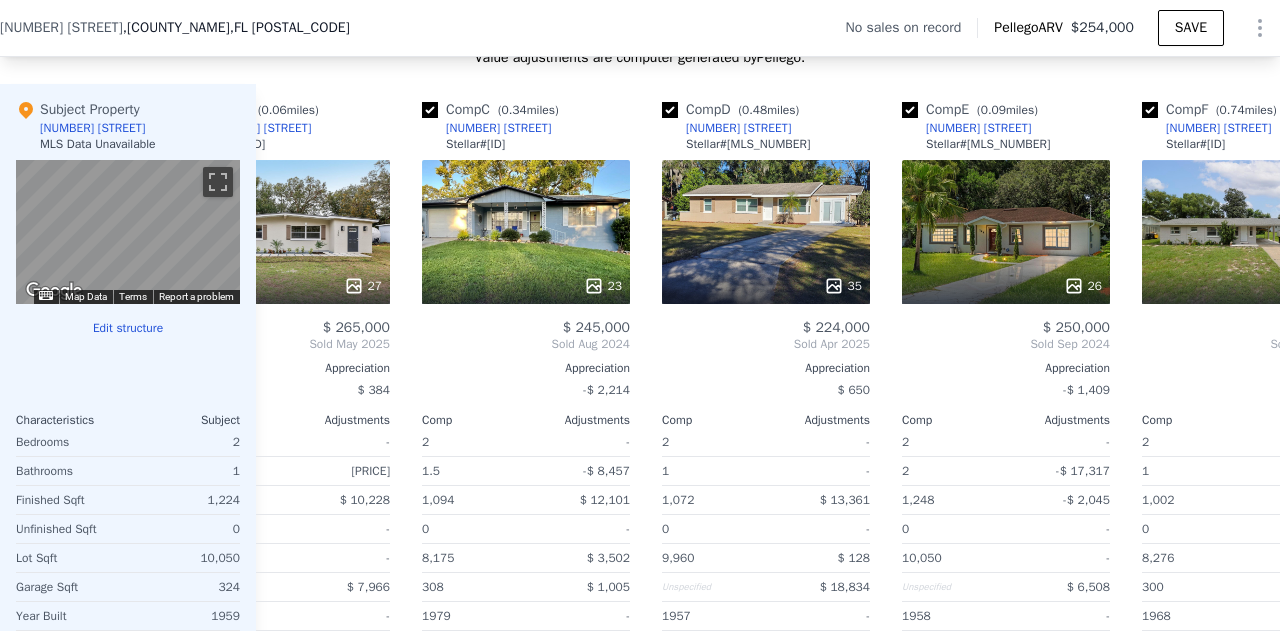 click on "Search an address or region" at bounding box center (496, -1886) 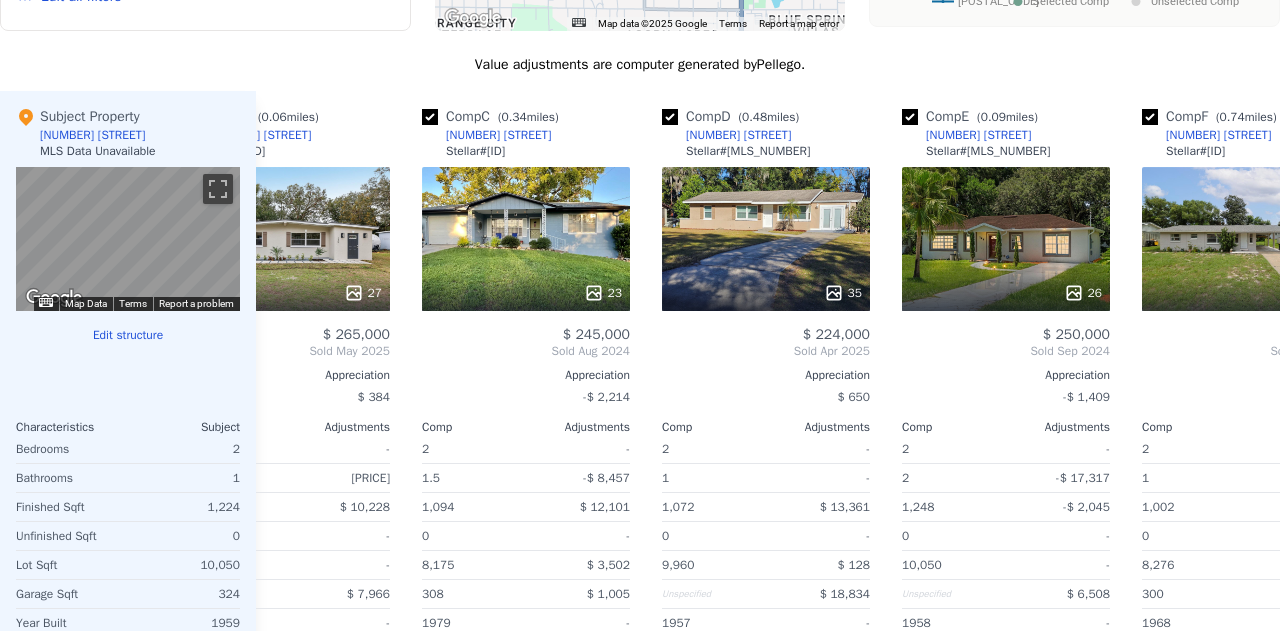 scroll, scrollTop: 0, scrollLeft: 0, axis: both 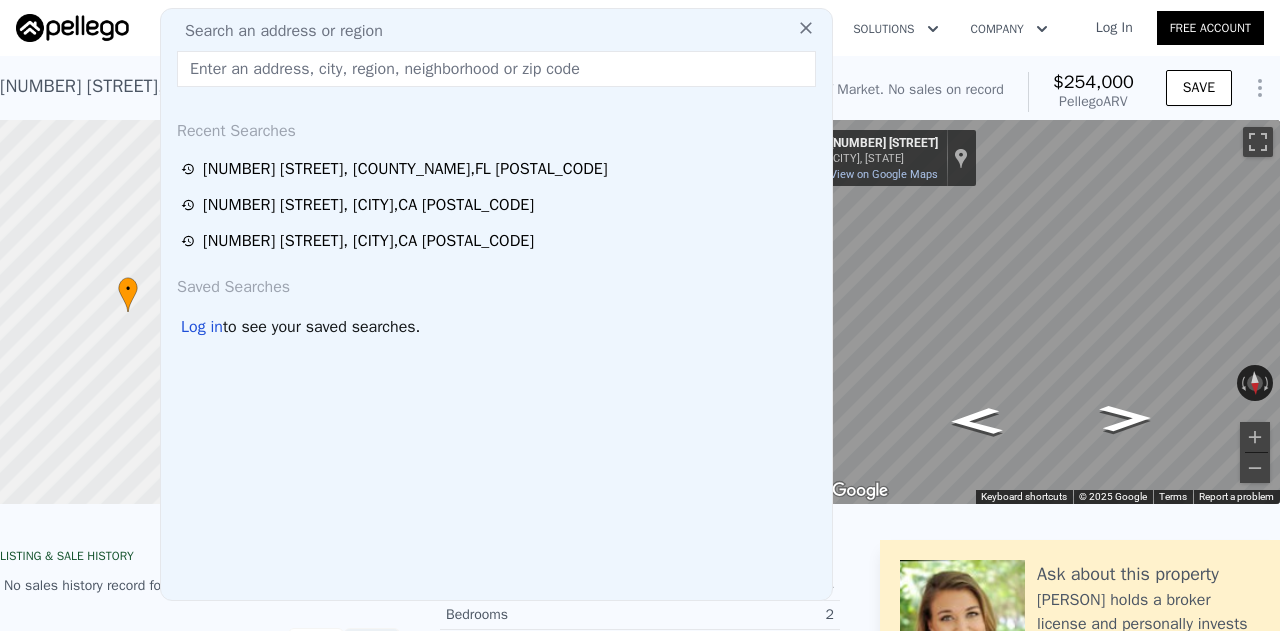 click on "Search an address or region" at bounding box center [276, 31] 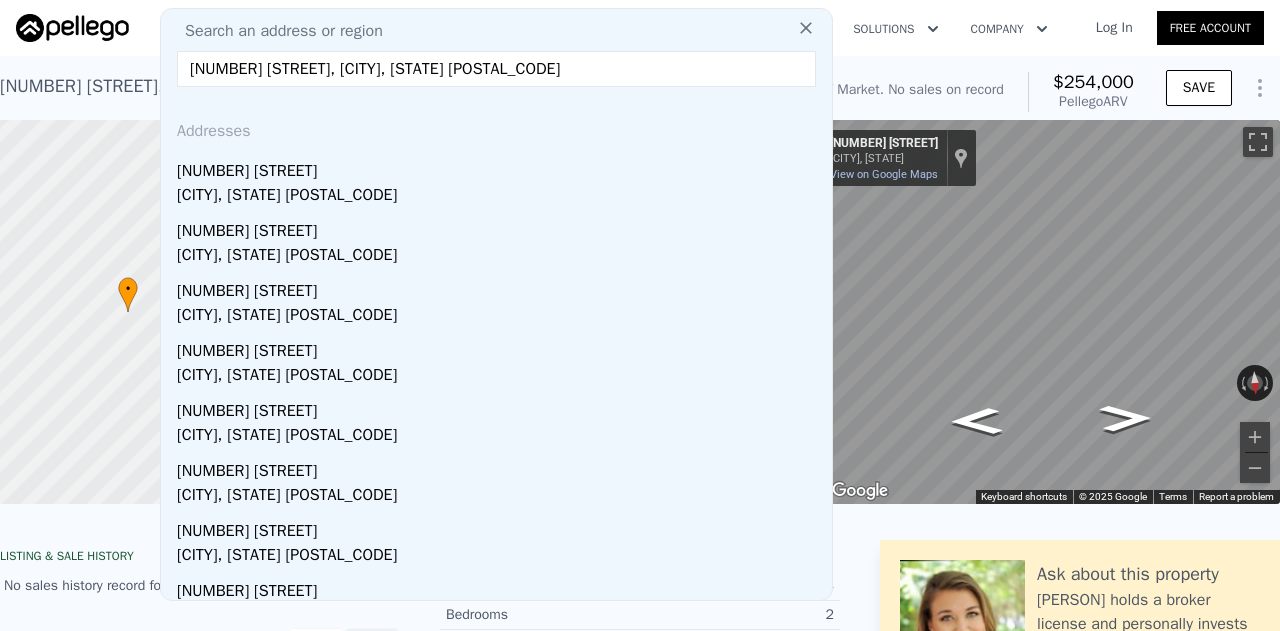 type on "510 S Broadway Ave, Sylacauga, AL 31510" 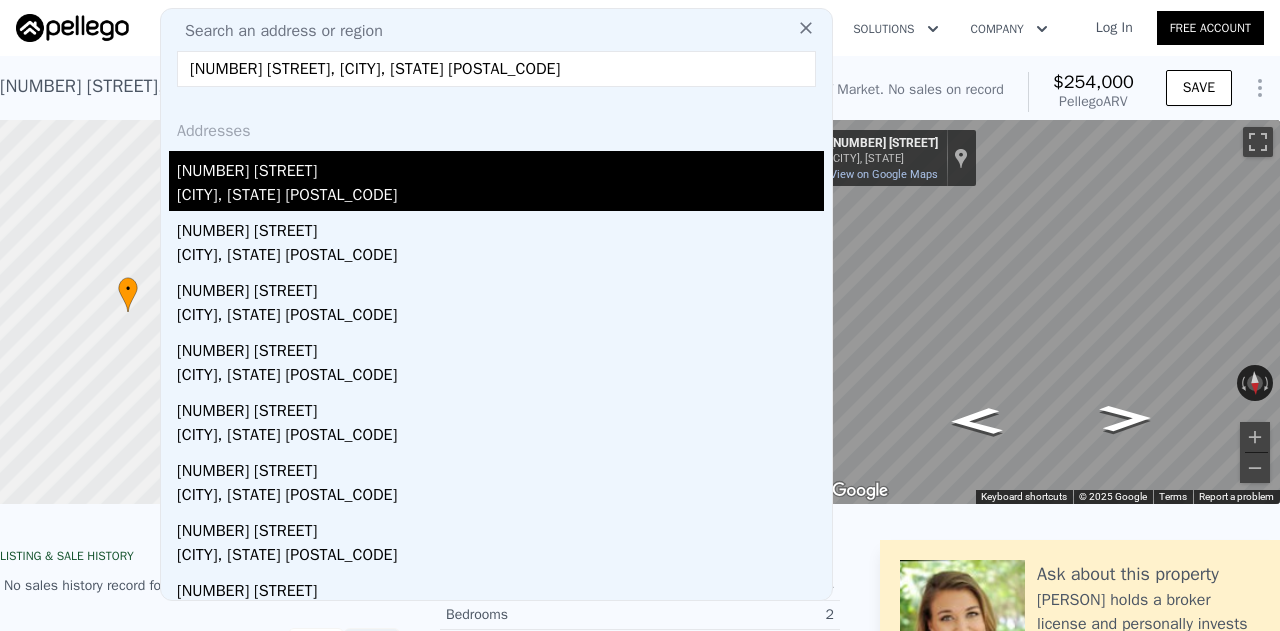 click on "Sylacauga, AL 35150" at bounding box center (500, 197) 